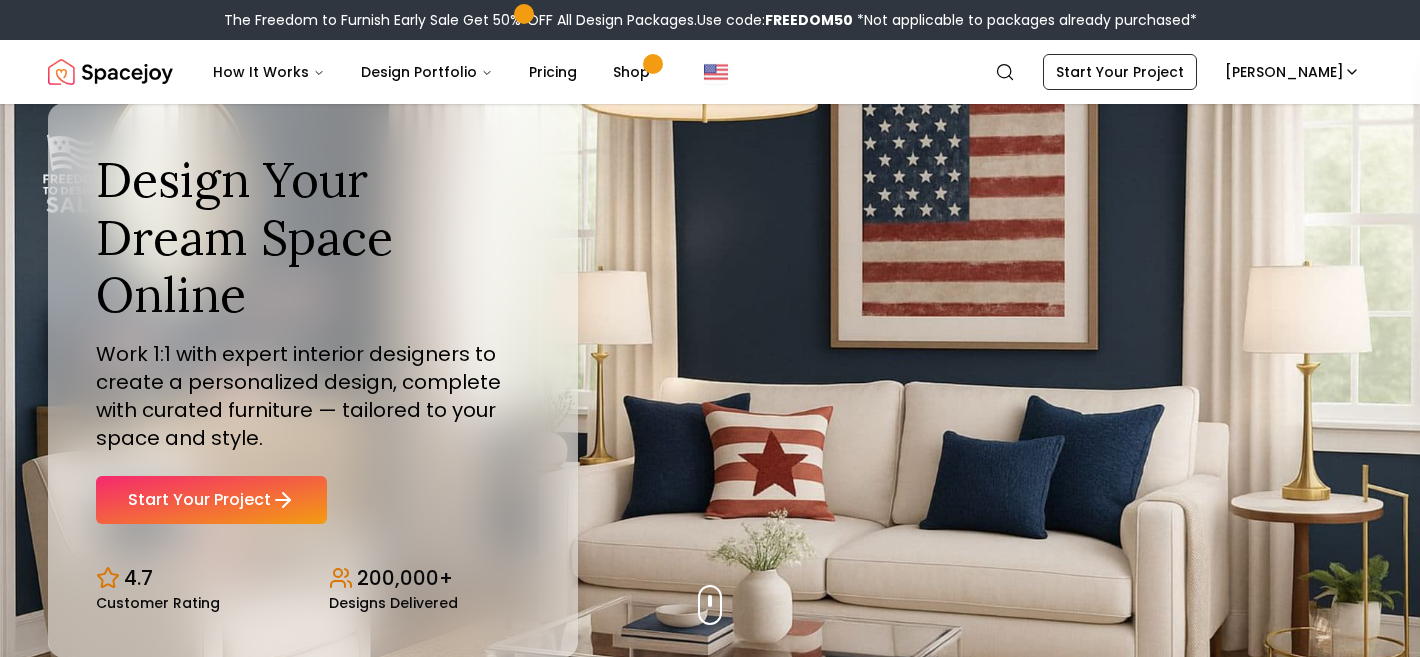 scroll, scrollTop: 0, scrollLeft: 0, axis: both 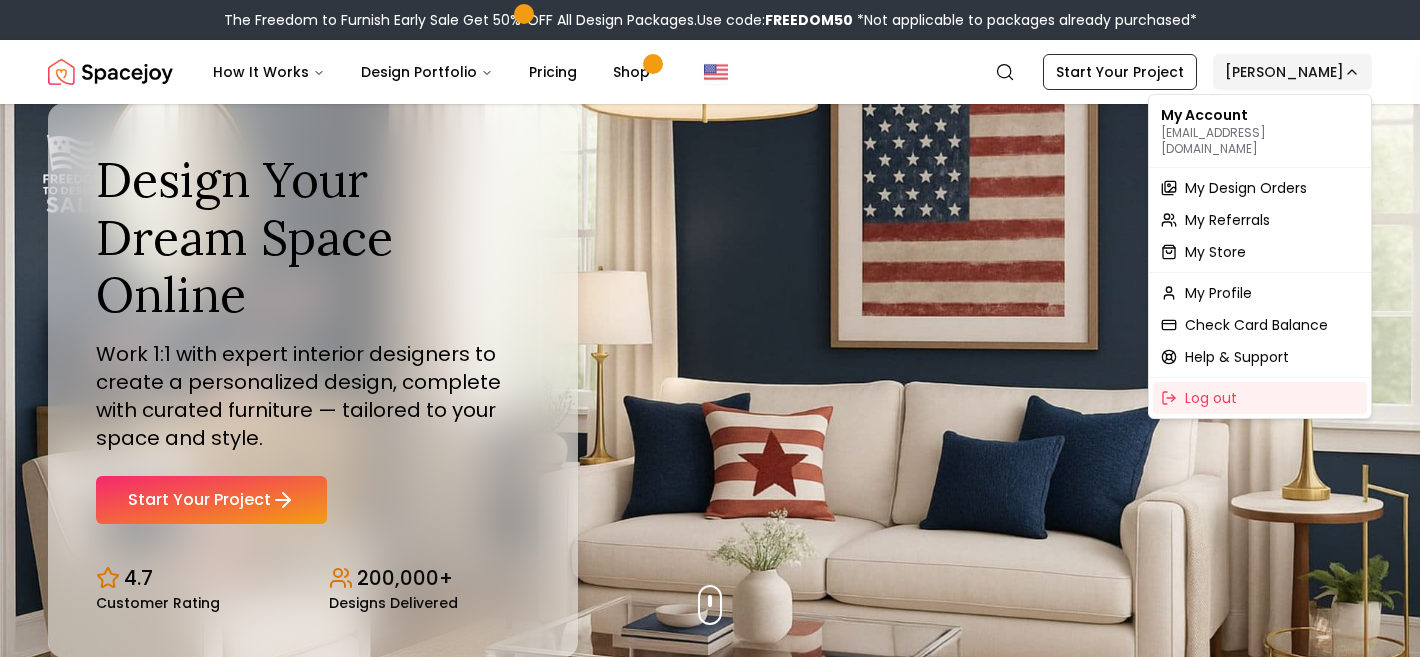 click on "The Freedom to Furnish Early Sale Get 50% OFF All Design Packages.  Use code:  FREEDOM50   *Not applicable to packages already purchased* Spacejoy How It Works   Design Portfolio   Pricing Shop Search Start Your Project   [PERSON_NAME] Design Your Dream Space Online Work 1:1 with expert interior designers to create a personalized design, complete with curated furniture — tailored to your space and style. Start Your Project   4.7 Customer Rating 200,000+ Designs Delivered Design Your Dream Space Online Work 1:1 with expert interior designers to create a personalized design, complete with curated furniture — tailored to your space and style. Start Your Project   4.7 Customer Rating 200,000+ Designs Delivered The Freedom to Furnish Early Sale Get 50% OFF on all Design Packages Get Started   [DATE] Sale Up to 70% OFF on Furniture & Decor Shop Now   Get Matched with Expert Interior Designers Online! [PERSON_NAME] Designer [PERSON_NAME] Designer [PERSON_NAME] Designer [PERSON_NAME] Designer   1 2" at bounding box center [710, 5876] 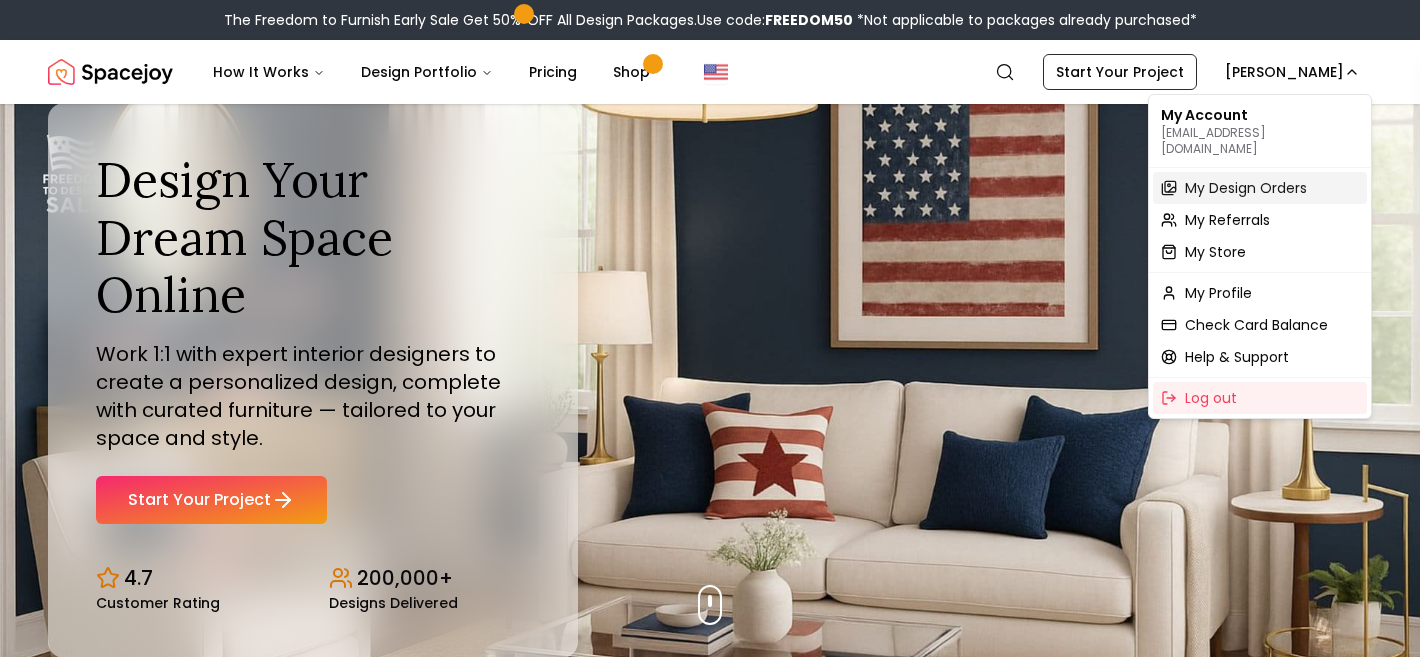 click on "My Design Orders" at bounding box center (1246, 188) 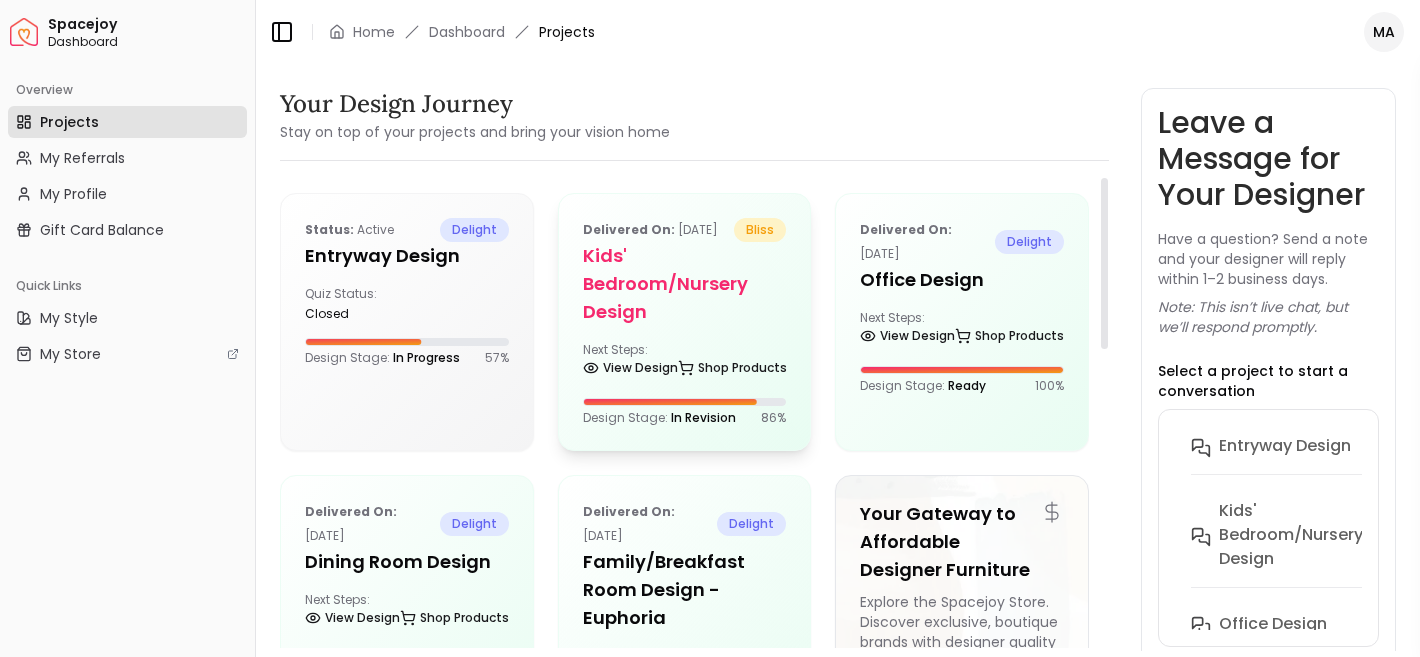 click on "Kids' Bedroom/Nursery design" at bounding box center (685, 284) 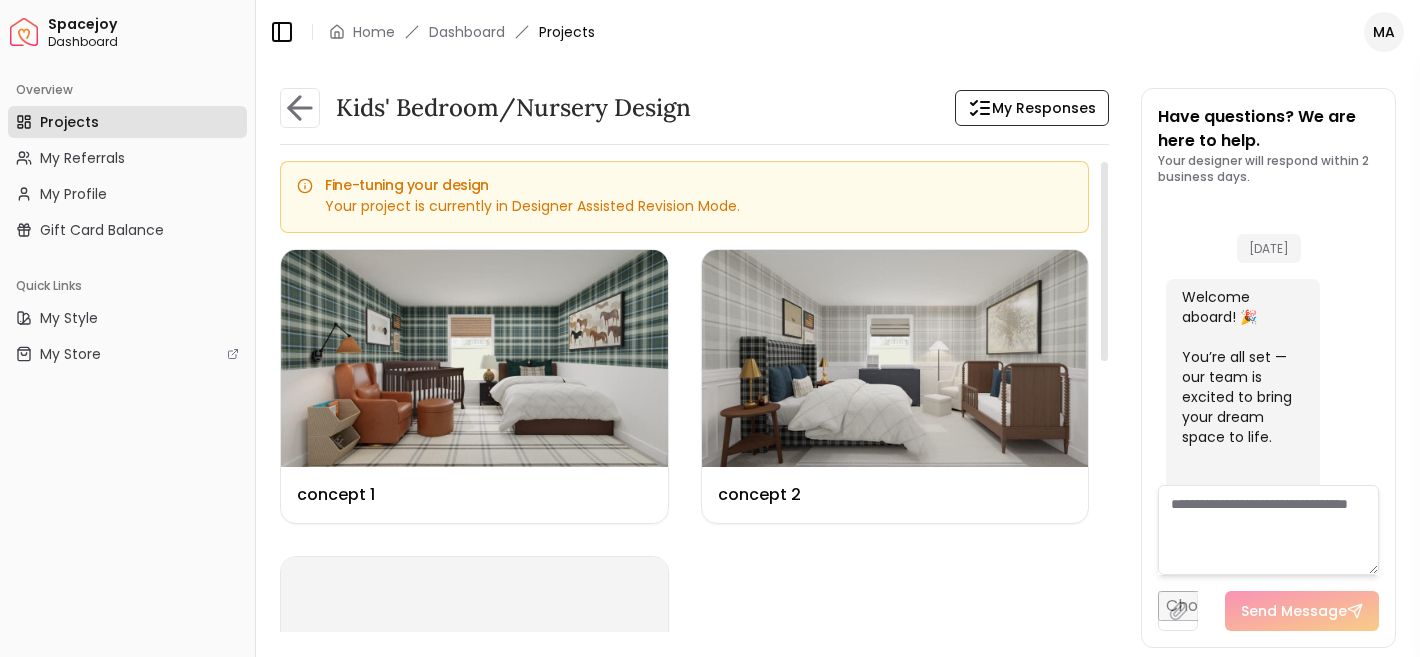 scroll, scrollTop: 1724, scrollLeft: 0, axis: vertical 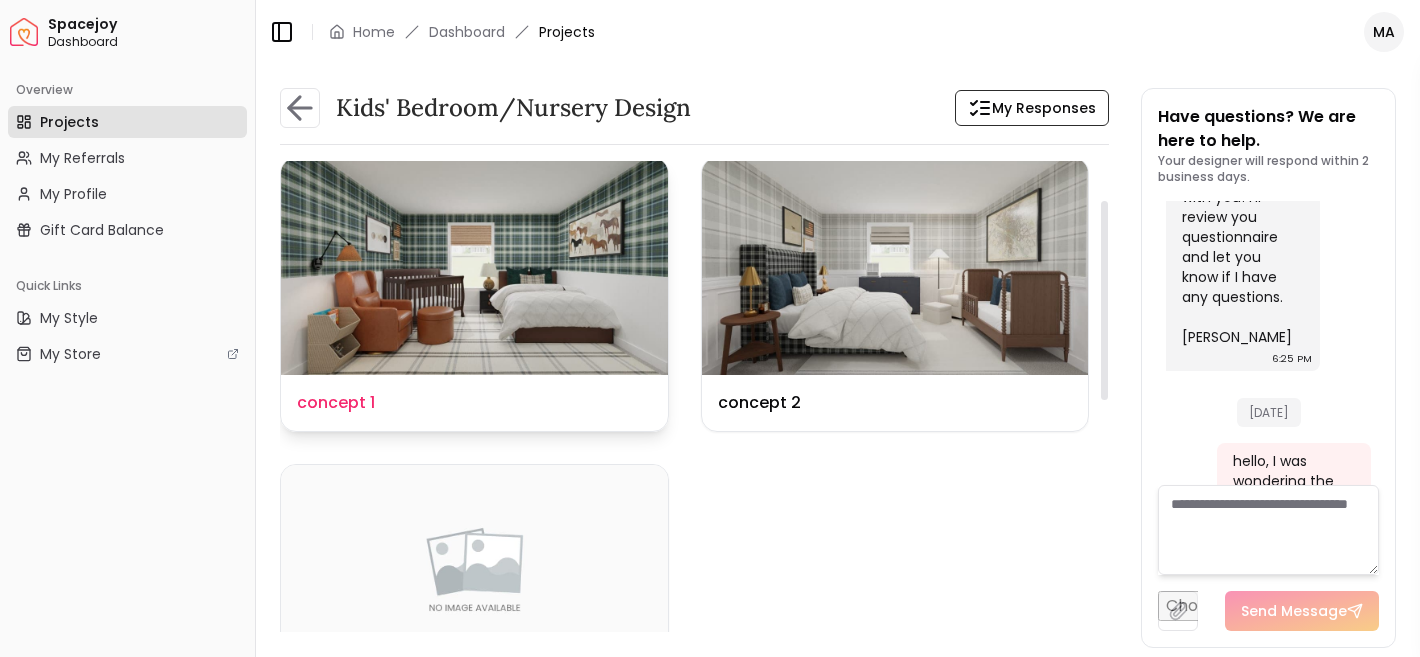 click at bounding box center (474, 266) 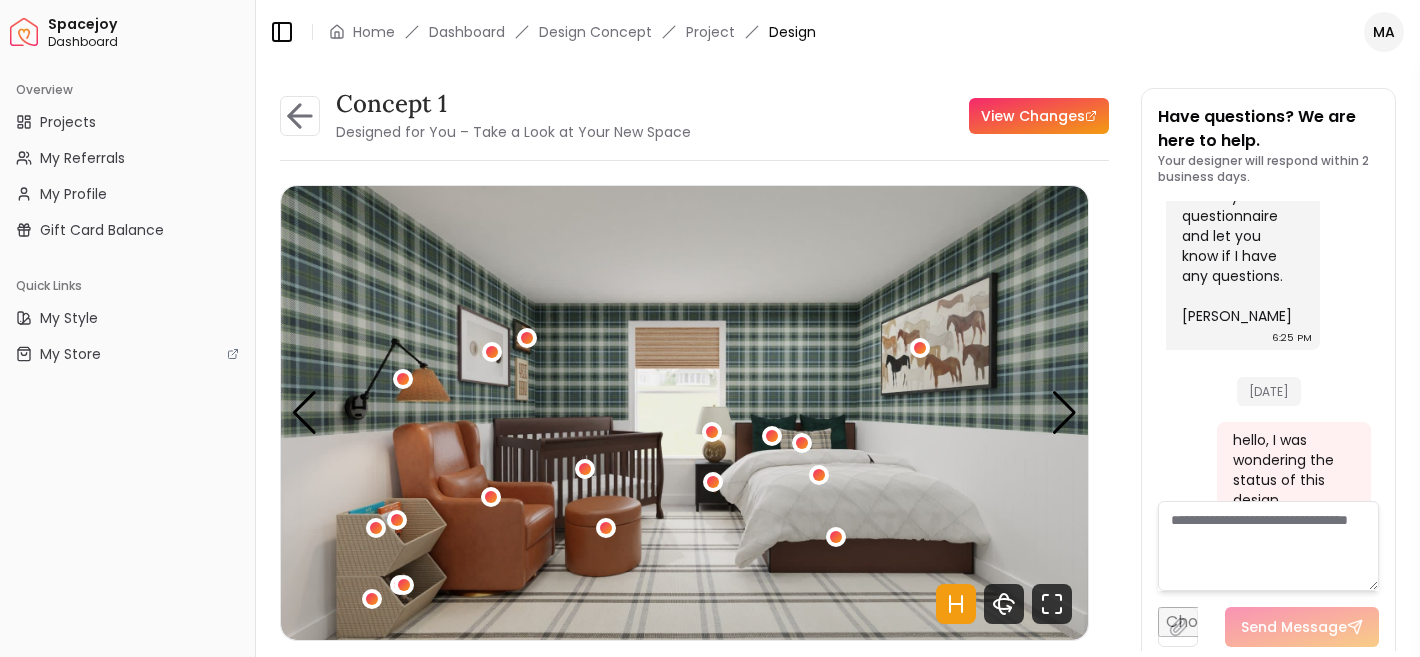 scroll, scrollTop: 1708, scrollLeft: 0, axis: vertical 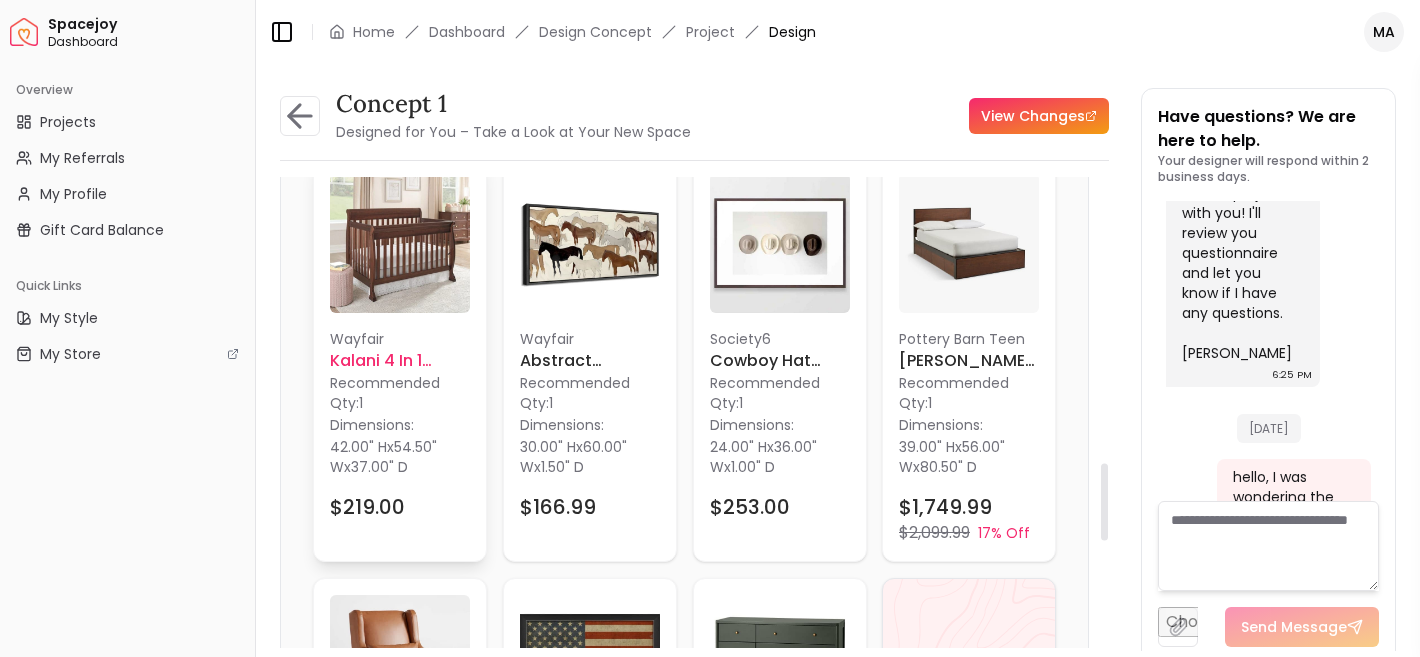 click on "Recommended Qty:  1" at bounding box center [400, 393] 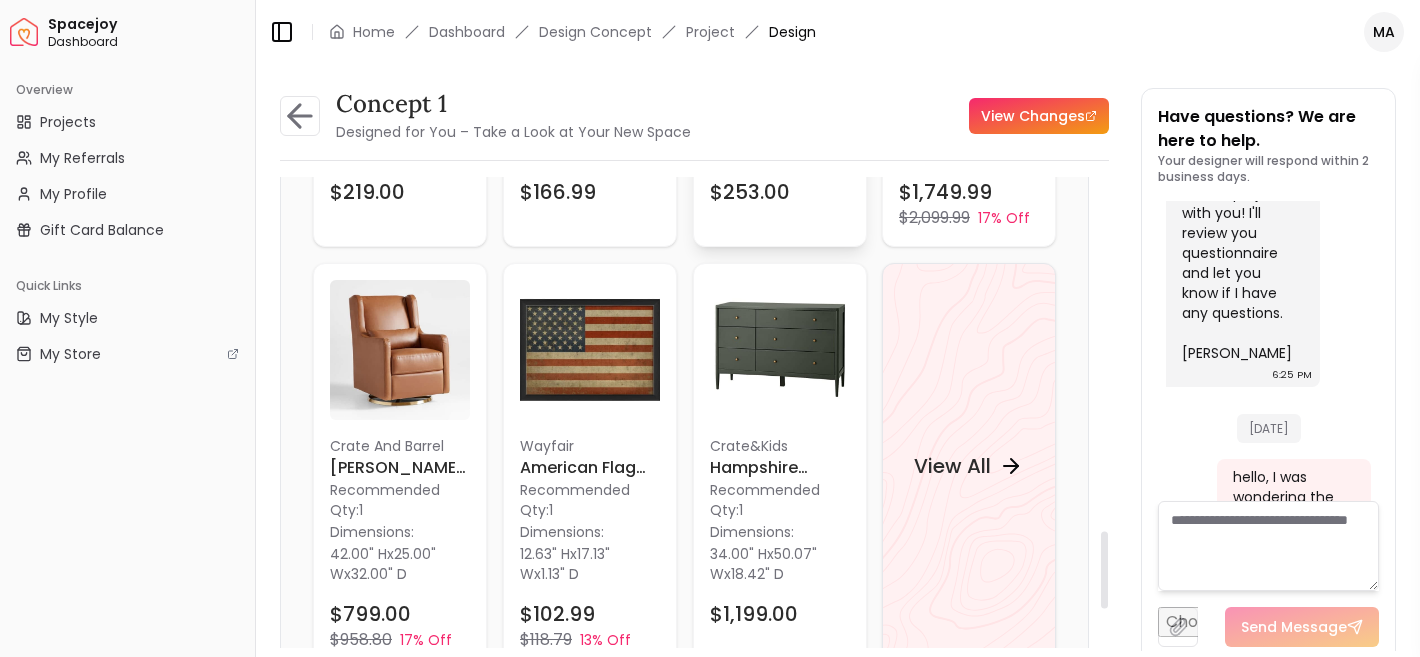 scroll, scrollTop: 2170, scrollLeft: 0, axis: vertical 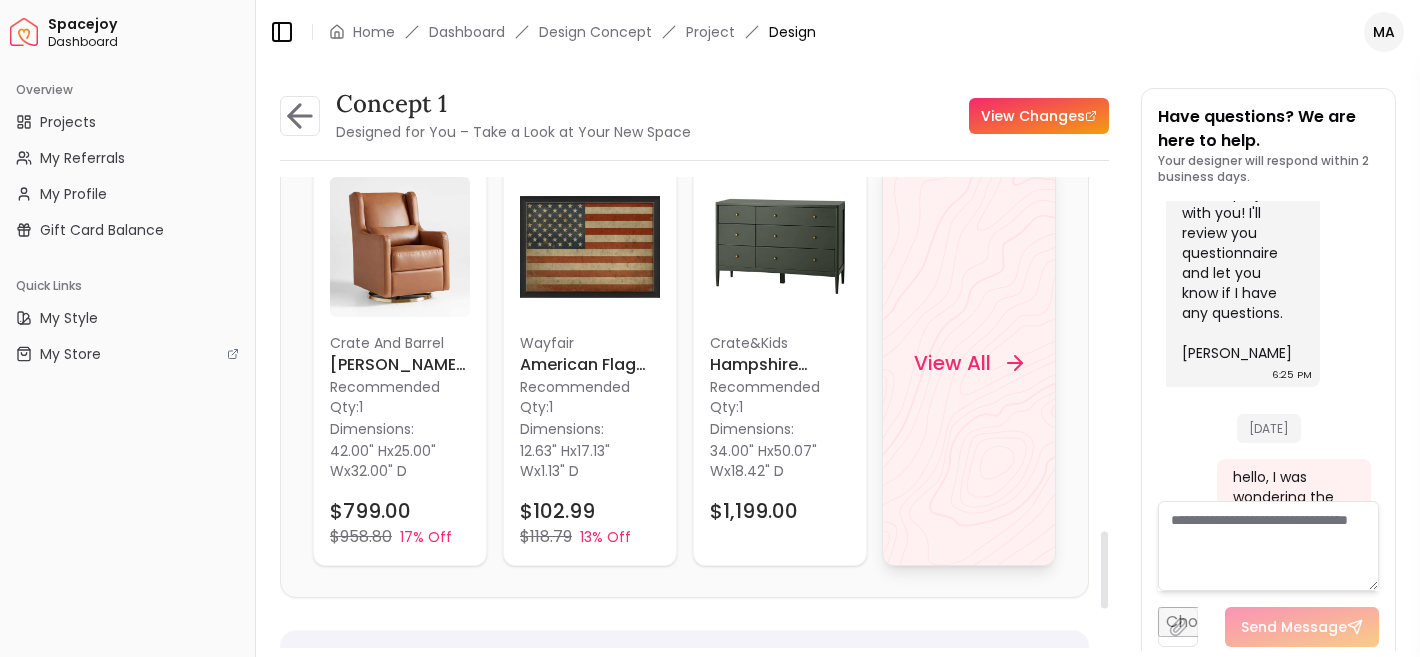 click on "View All" at bounding box center (969, 363) 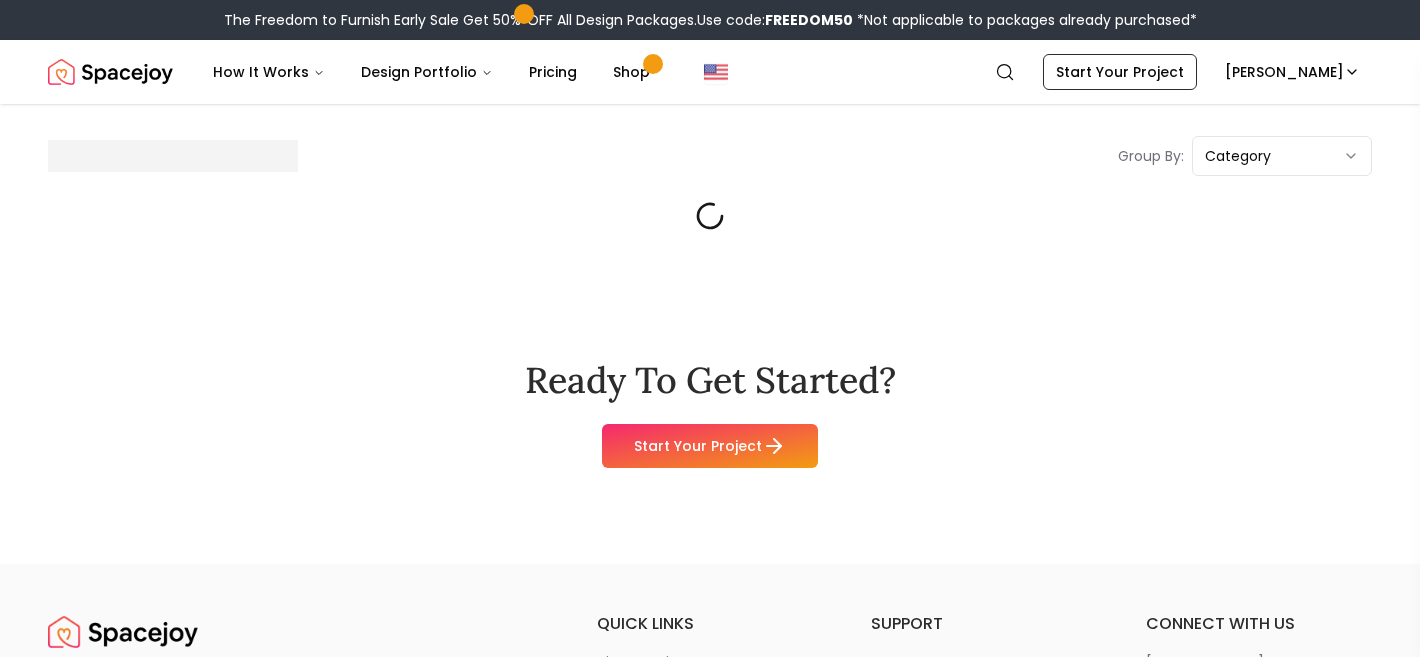 scroll, scrollTop: 0, scrollLeft: 0, axis: both 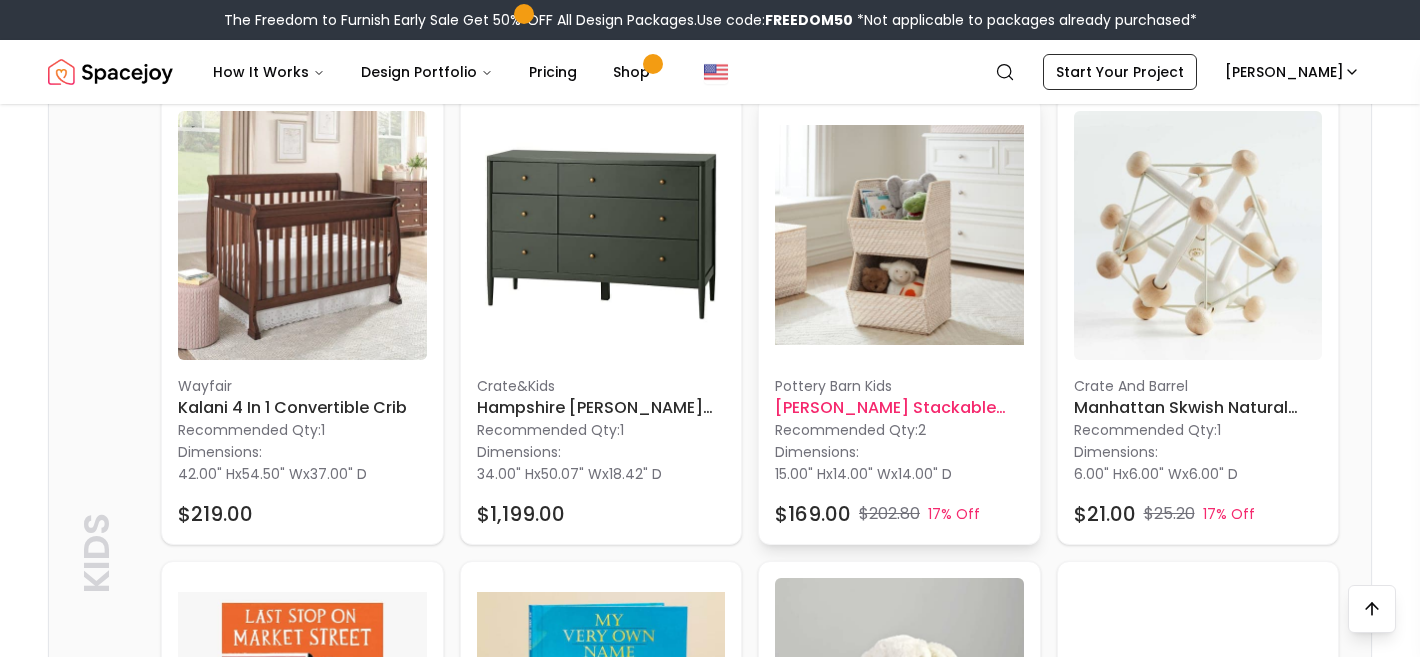 click on "[PERSON_NAME] Stackable Bins, Set of 2" at bounding box center [899, 408] 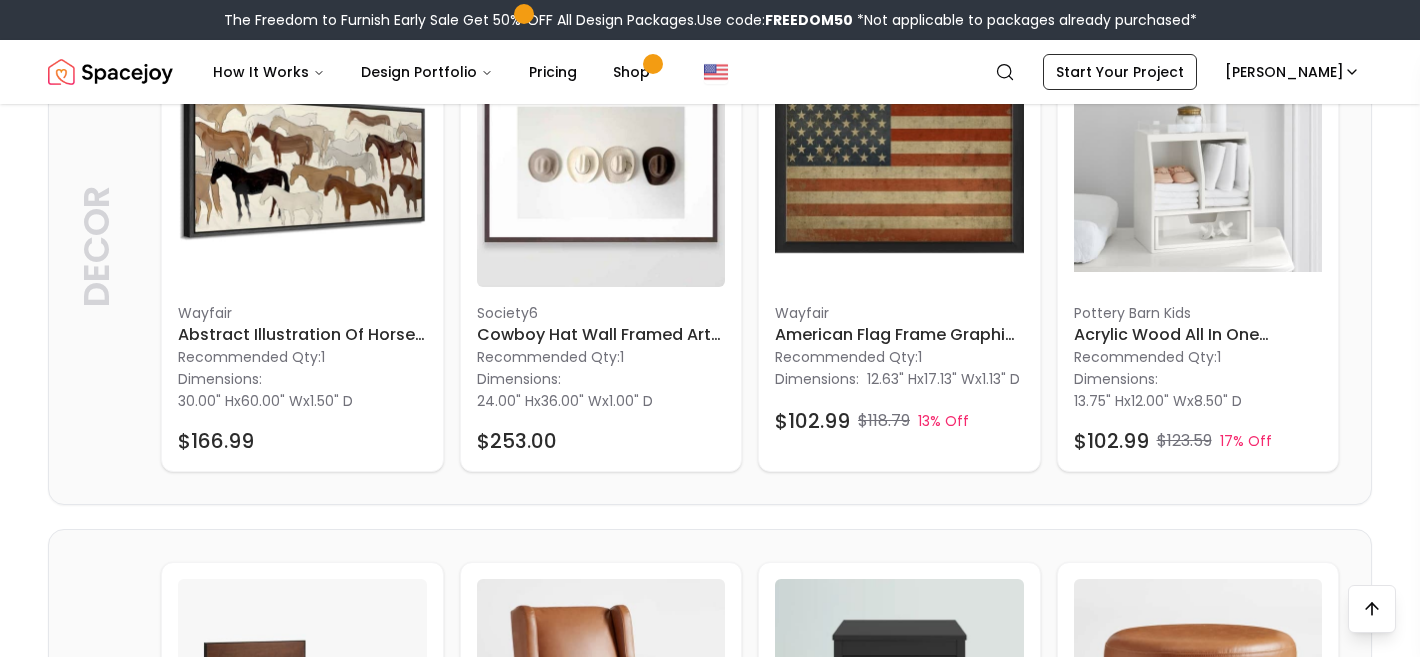 scroll, scrollTop: 1741, scrollLeft: 0, axis: vertical 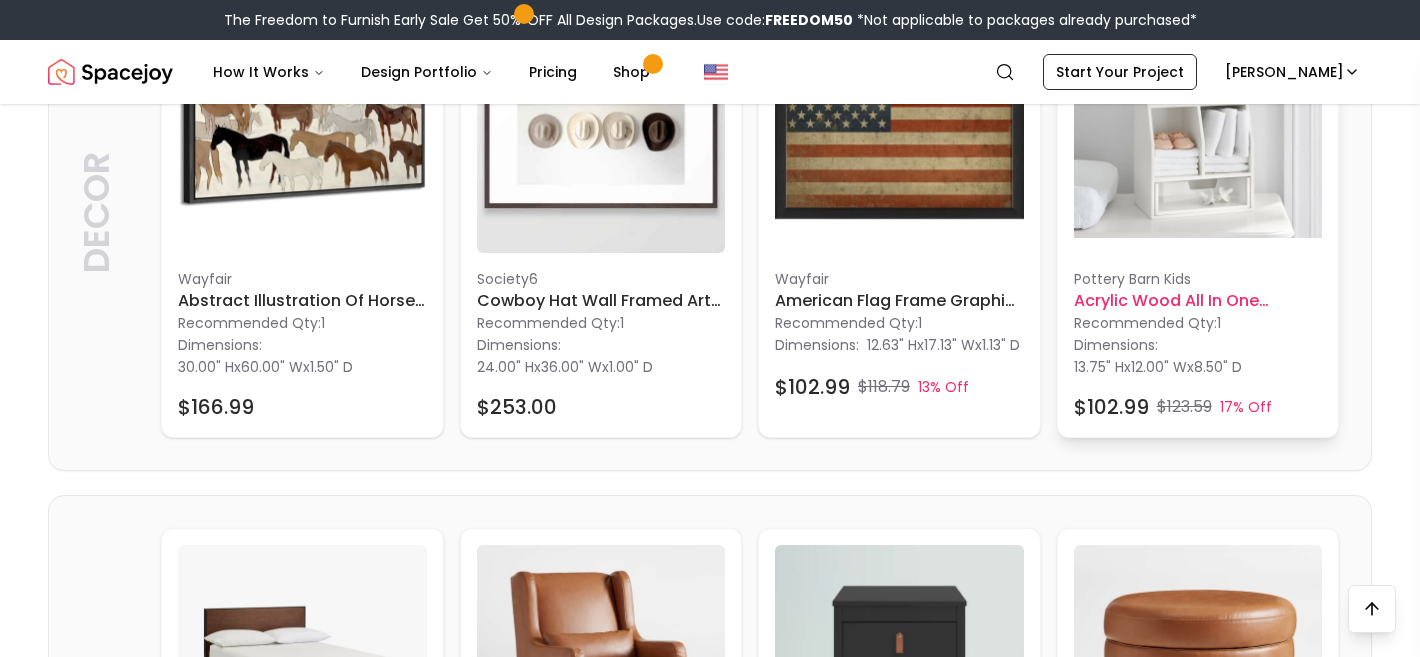 click on "Acrylic Wood All in One Organizer" at bounding box center [1198, 301] 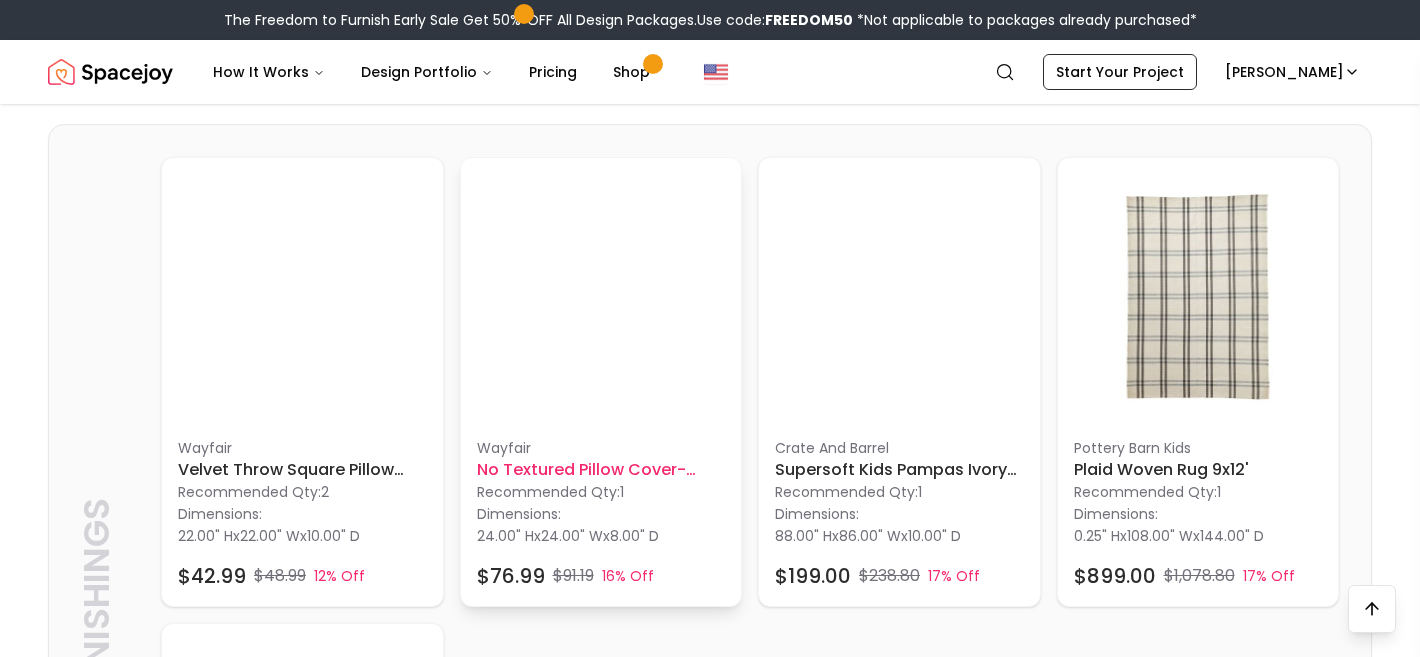 scroll, scrollTop: 3176, scrollLeft: 0, axis: vertical 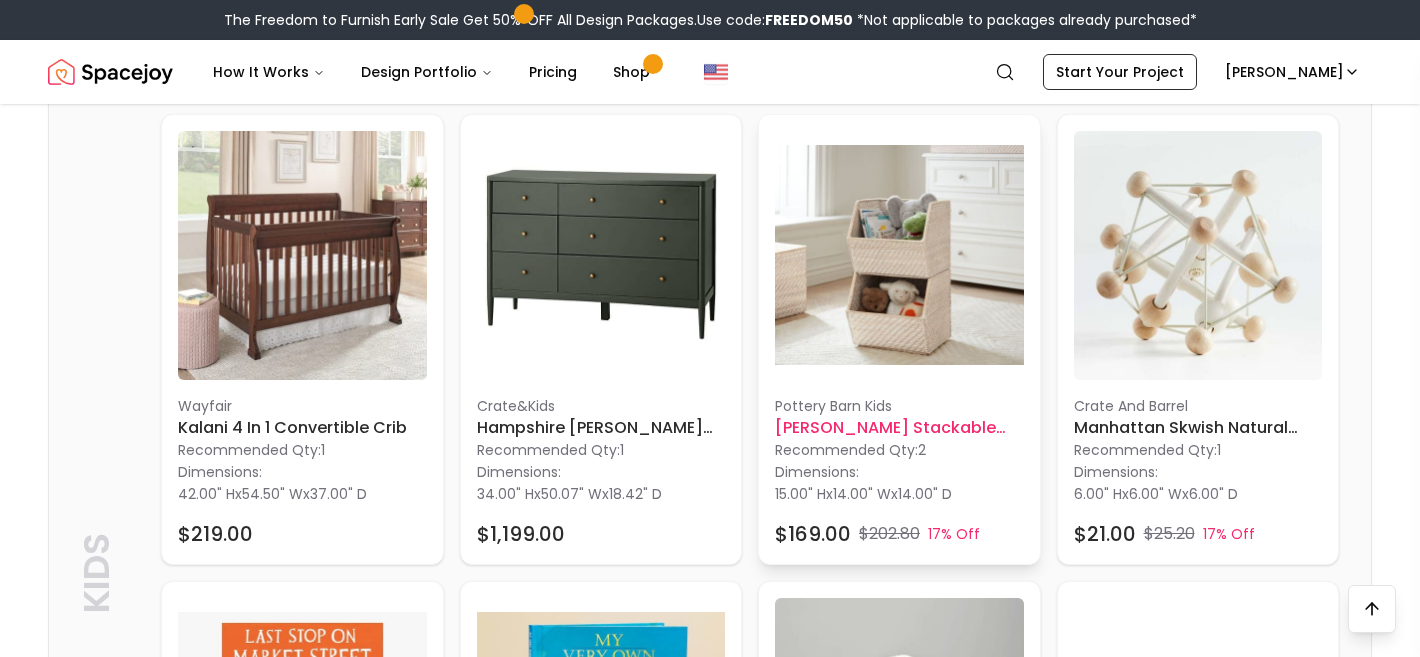 click on "[PERSON_NAME] Stackable Bins, Set of 2" at bounding box center [899, 428] 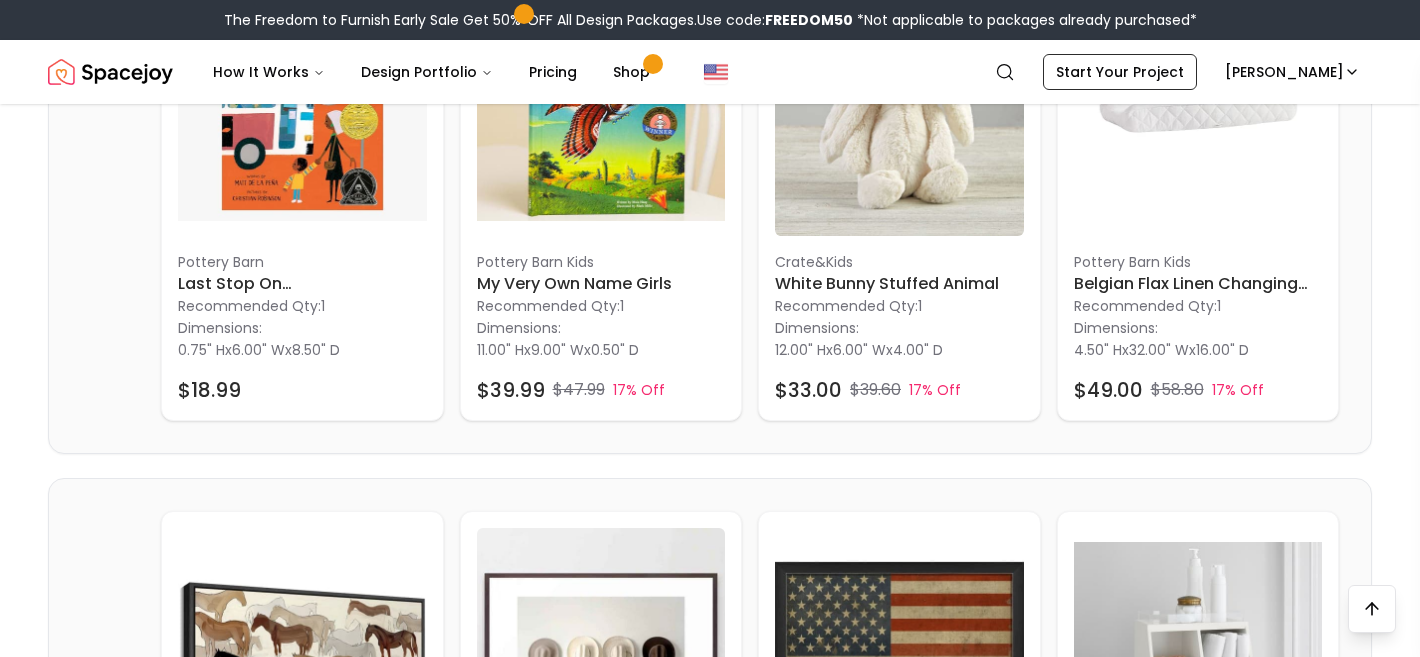 scroll, scrollTop: 0, scrollLeft: 0, axis: both 